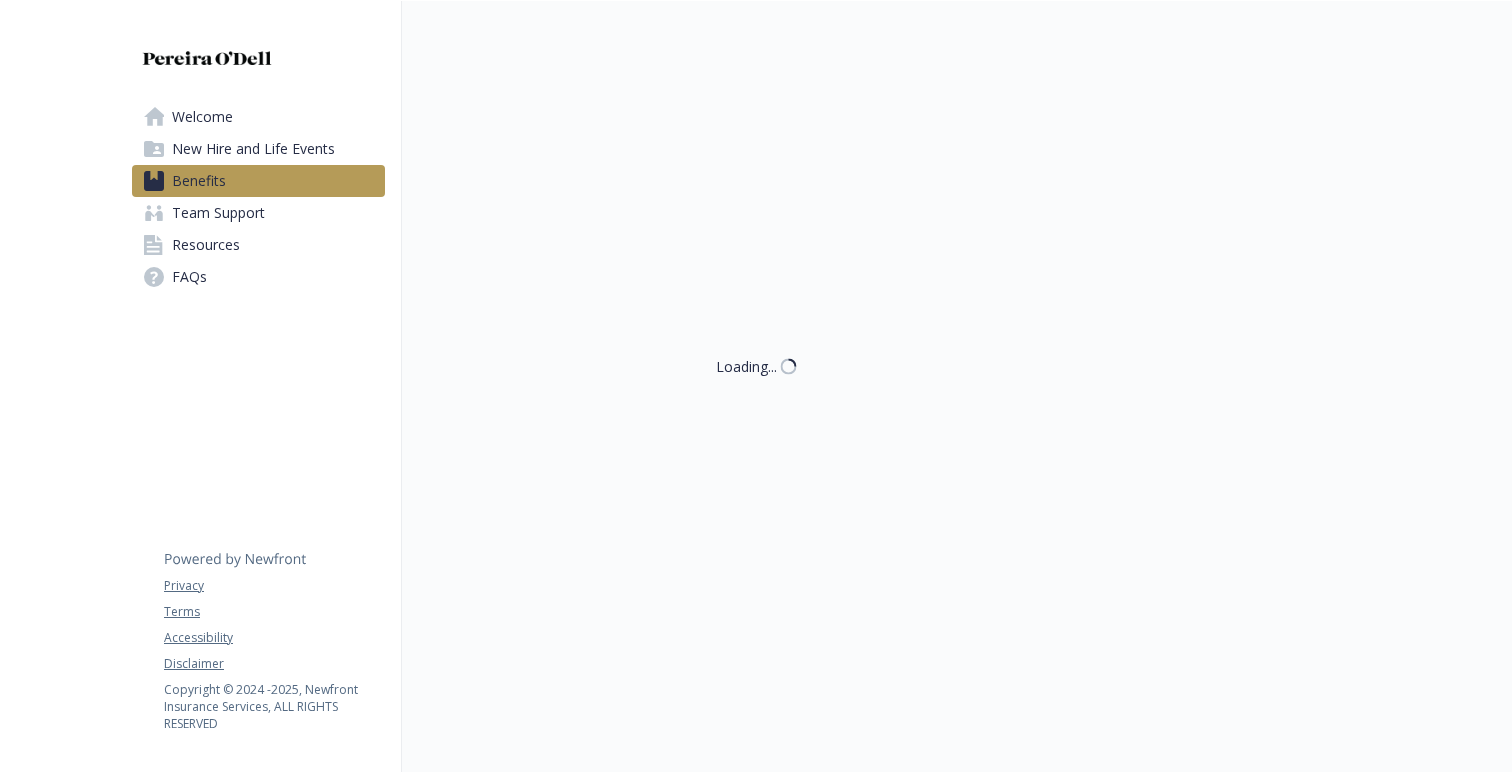 scroll, scrollTop: 0, scrollLeft: 0, axis: both 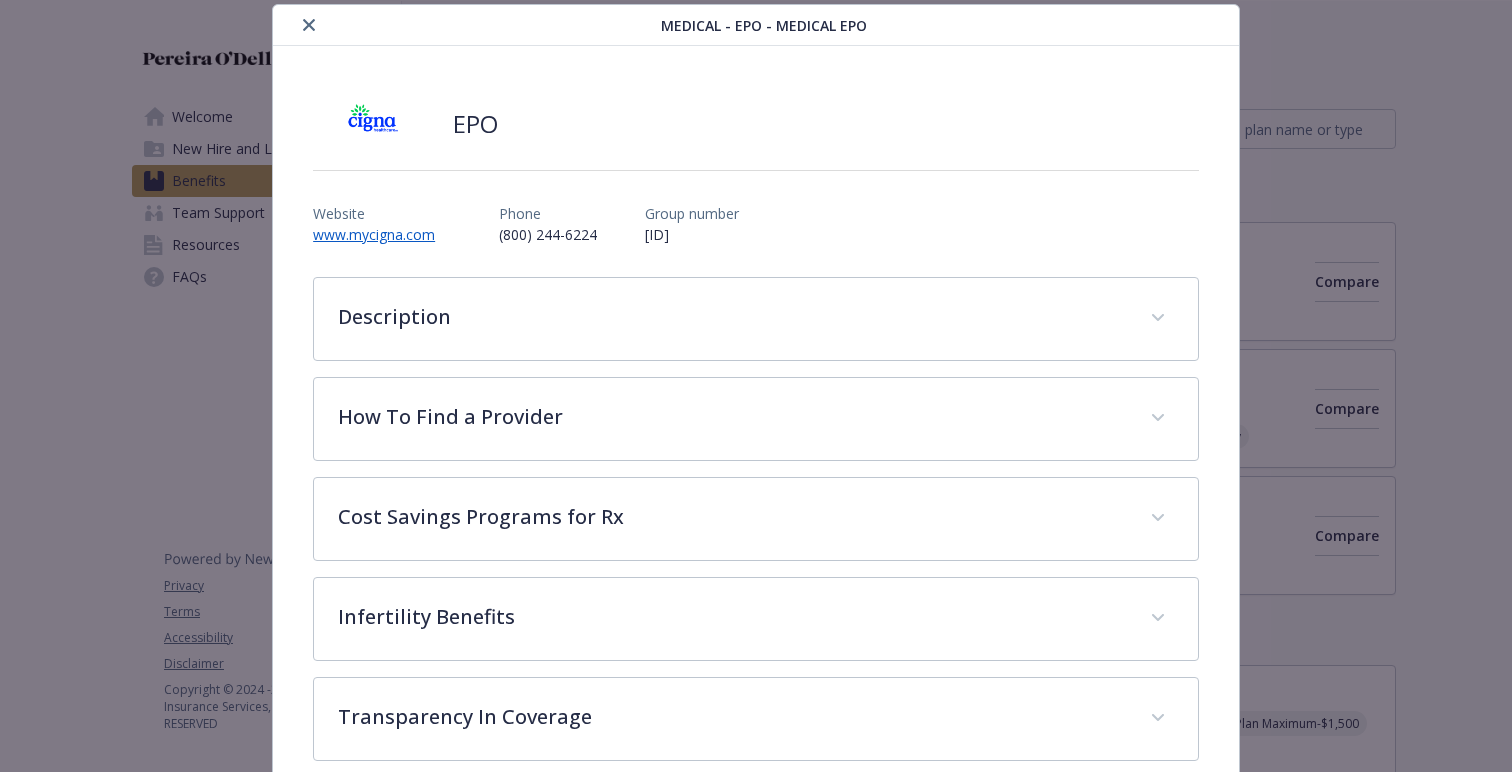 click 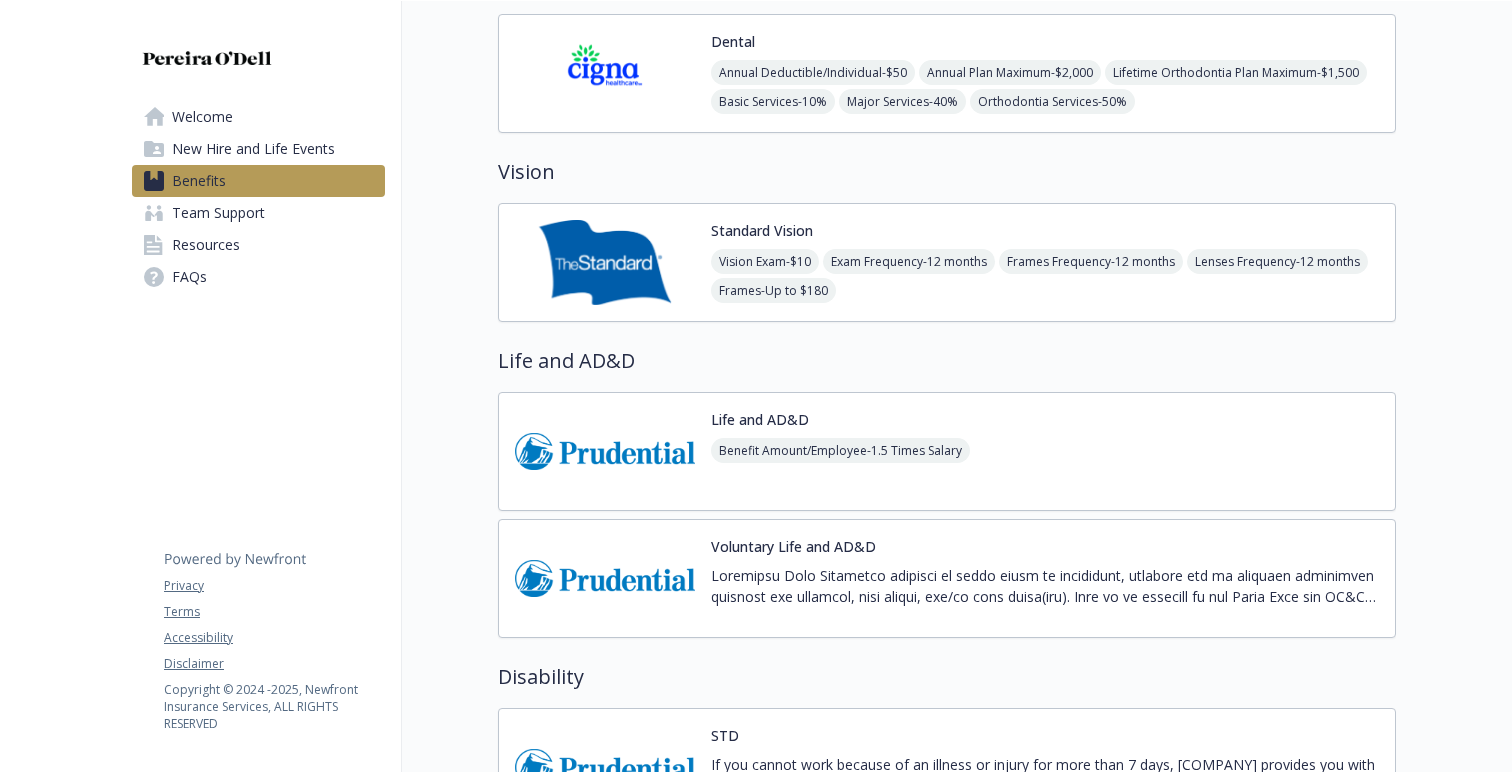 scroll, scrollTop: 658, scrollLeft: 0, axis: vertical 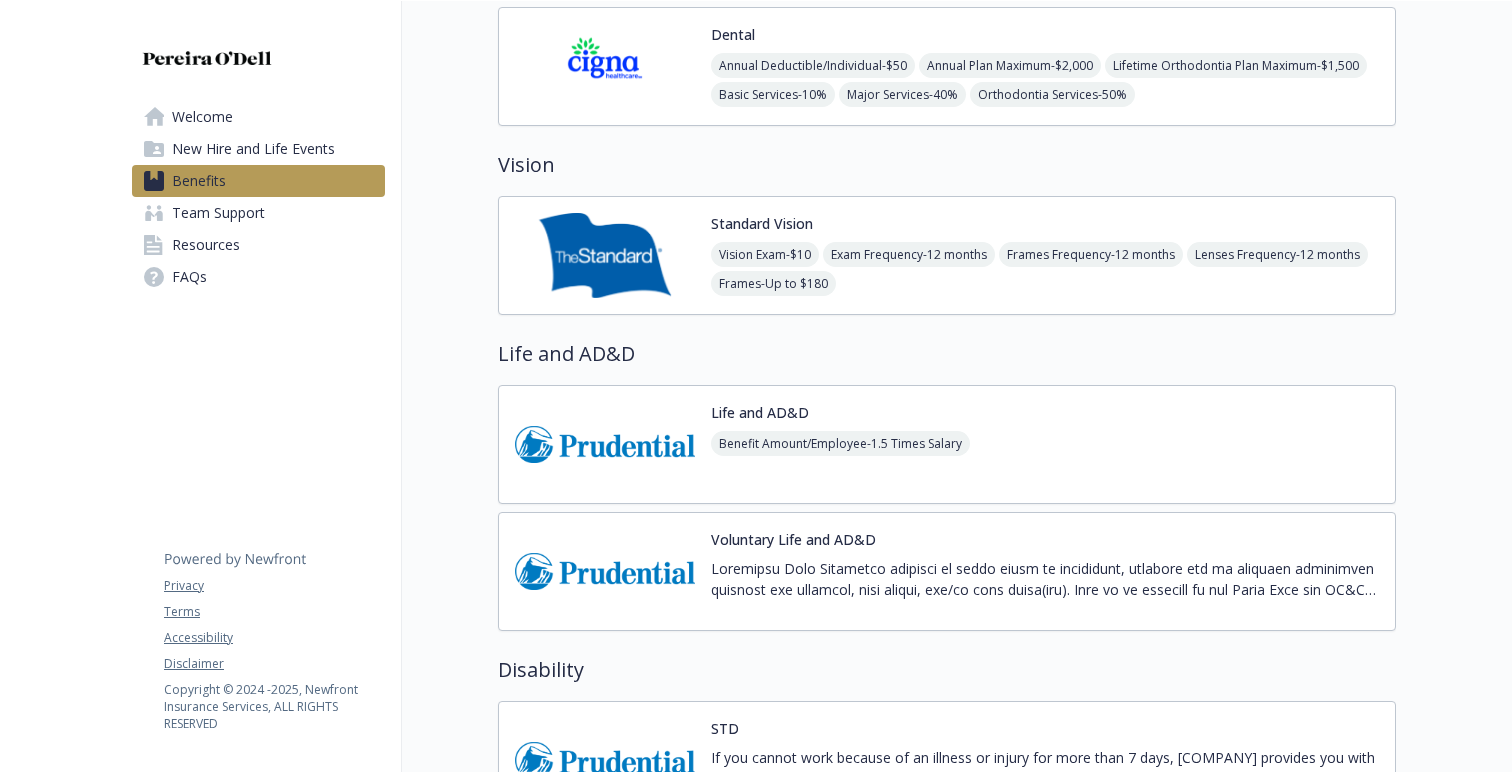 click on "Vision Exam  -  $[PRICE] Exam Frequency  -  [MONTHS] months Frames Frequency  -  [MONTHS] months Lenses Frequency  -  [MONTHS] months Frames  -  Up to $[PRICE]" at bounding box center (1045, 269) 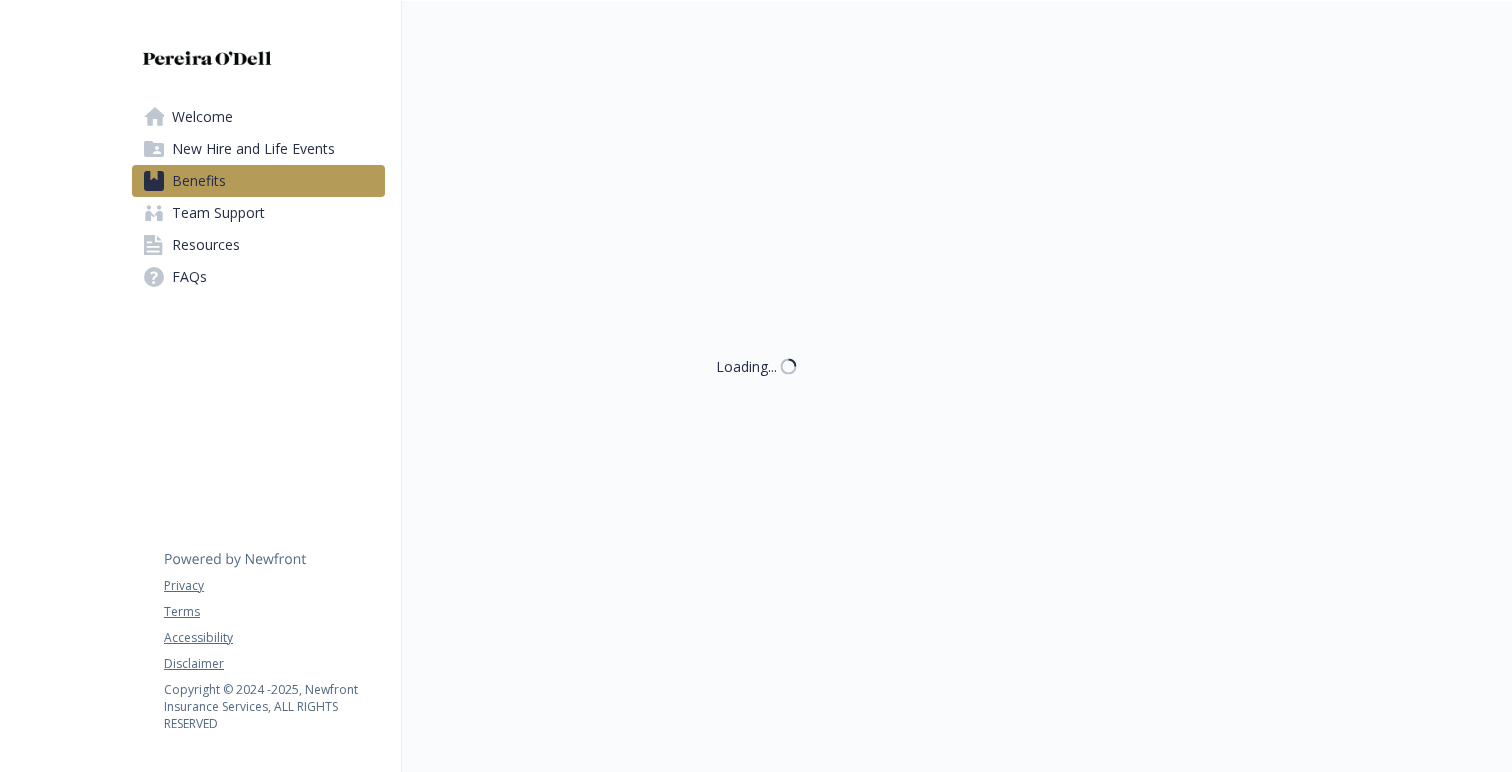 scroll, scrollTop: 658, scrollLeft: 0, axis: vertical 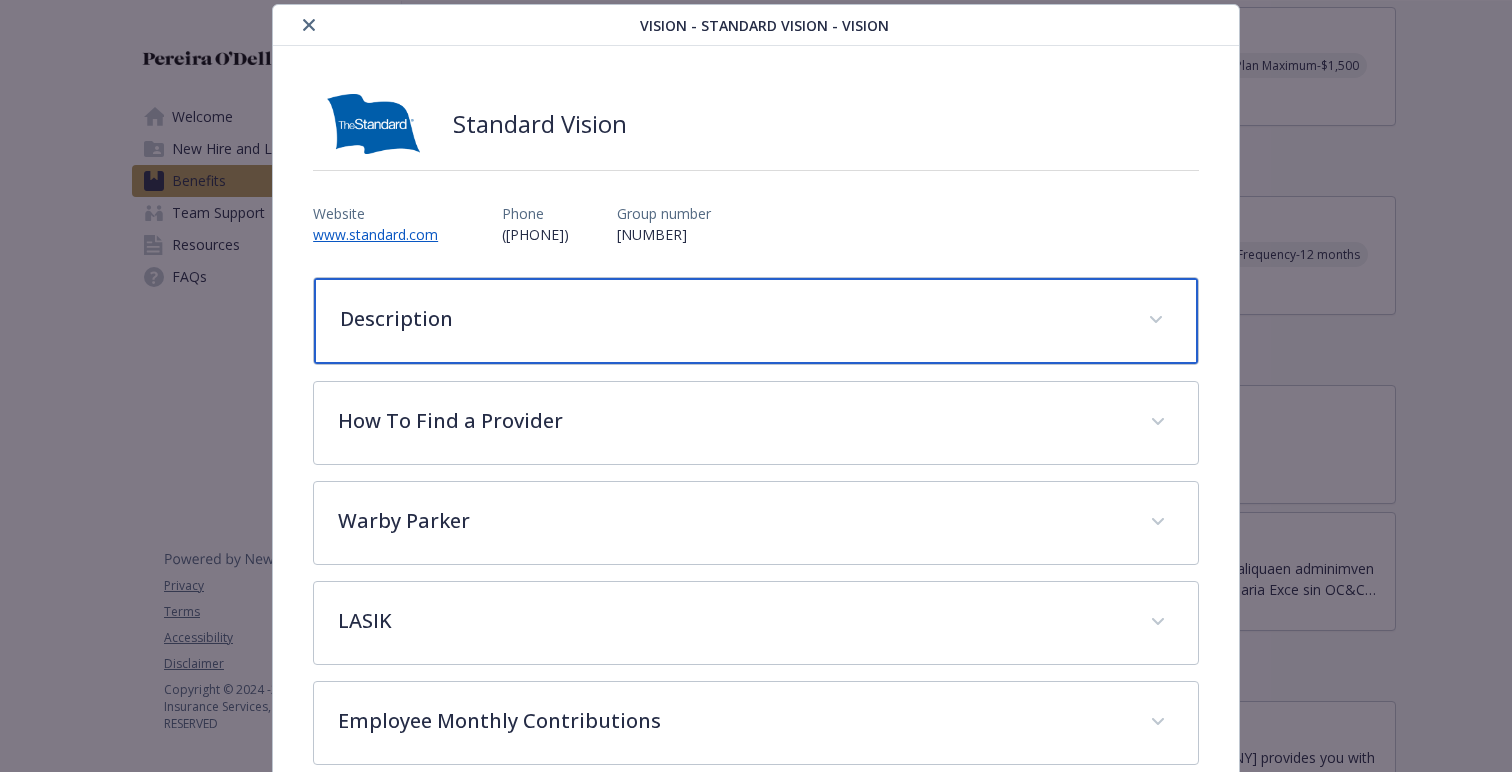 click on "Description" at bounding box center (732, 319) 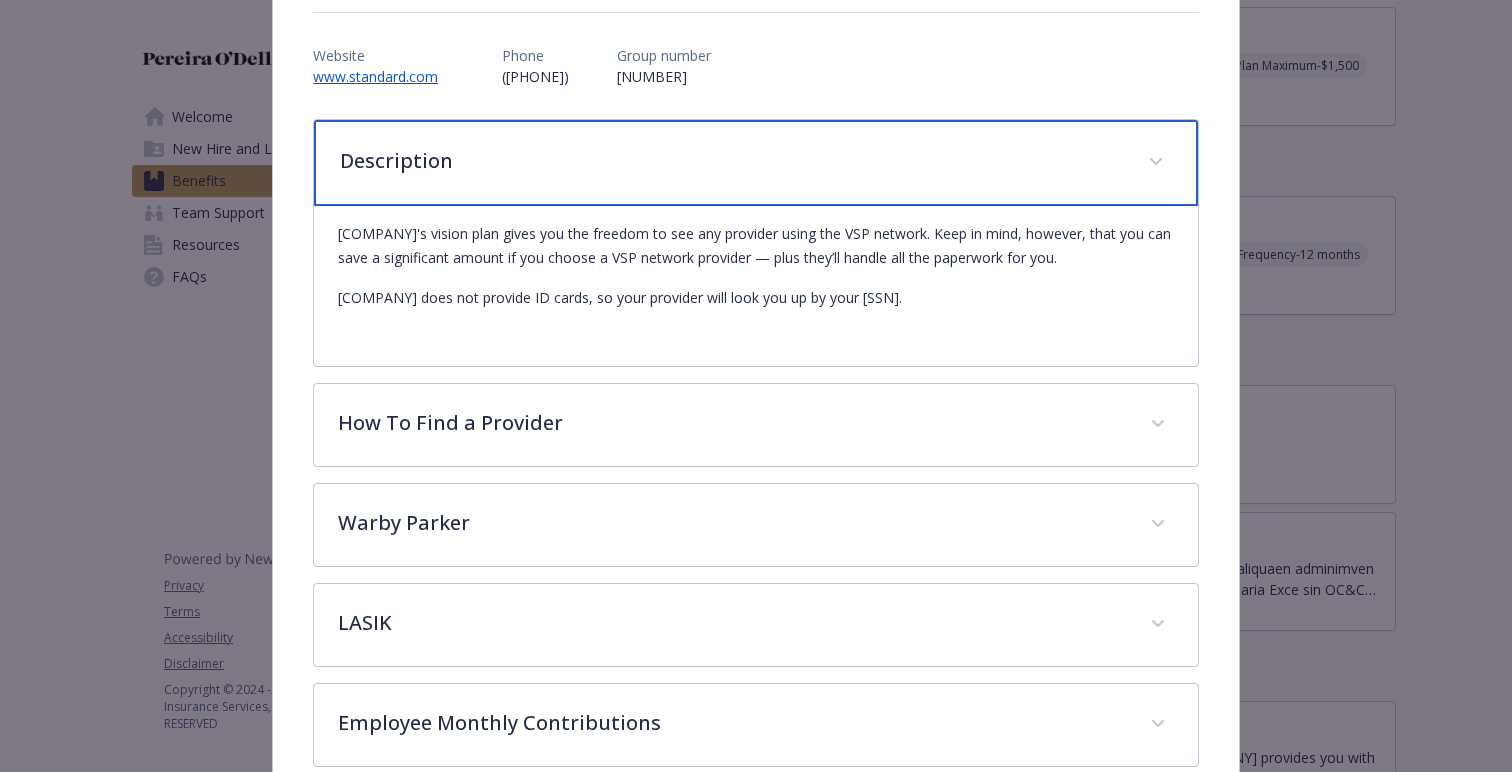 scroll, scrollTop: 223, scrollLeft: 0, axis: vertical 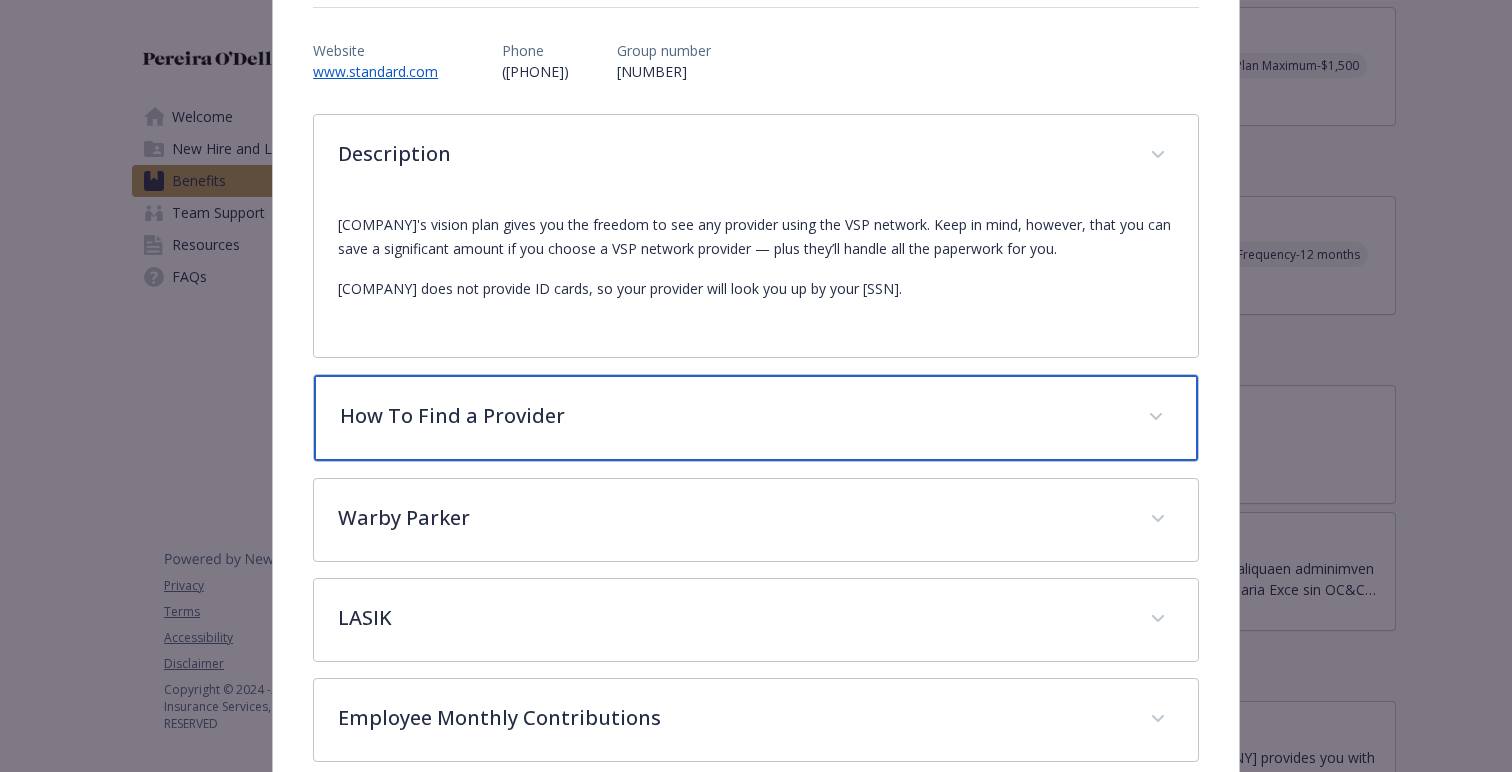 click on "How To Find a Provider" at bounding box center [756, 418] 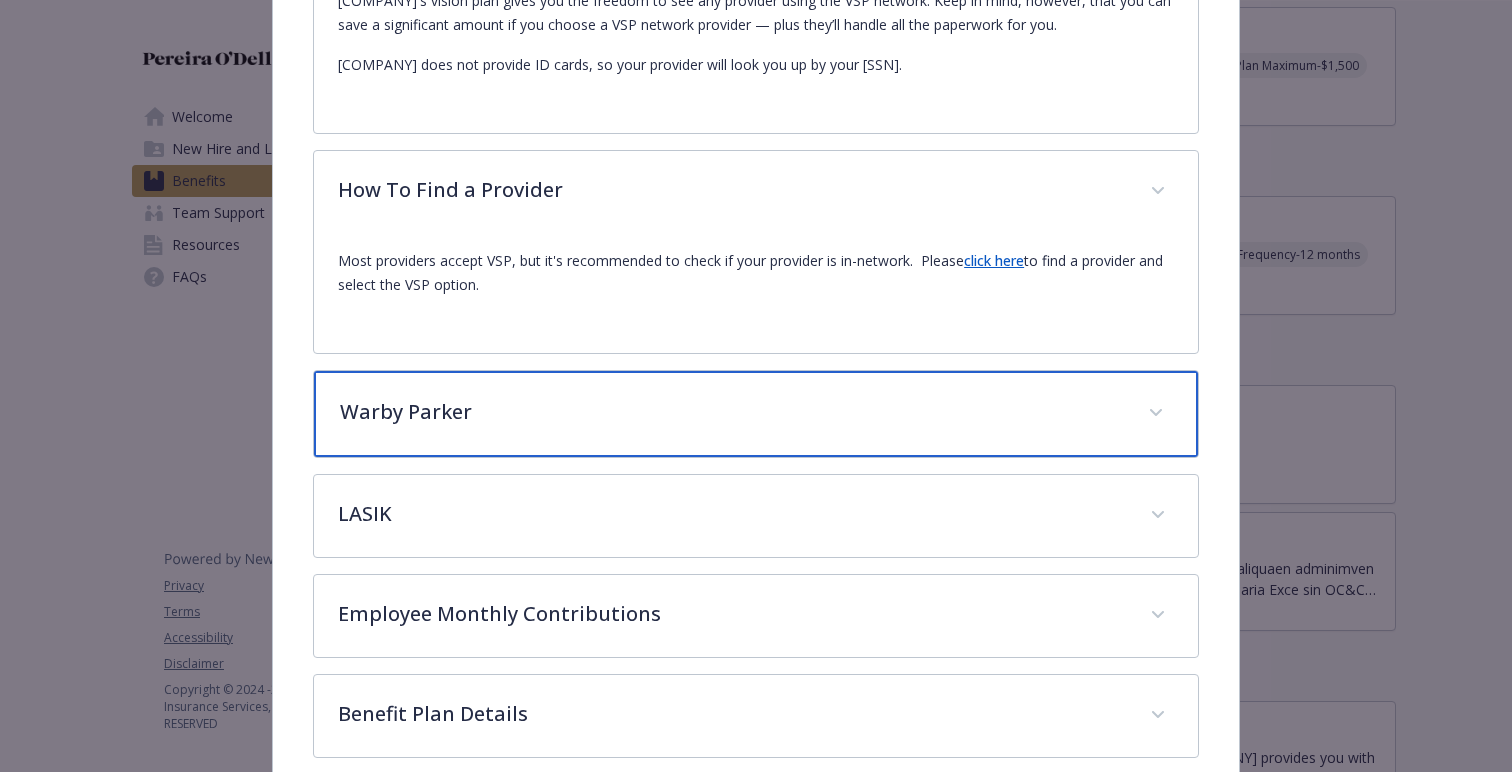 click on "Warby Parker" at bounding box center (732, 412) 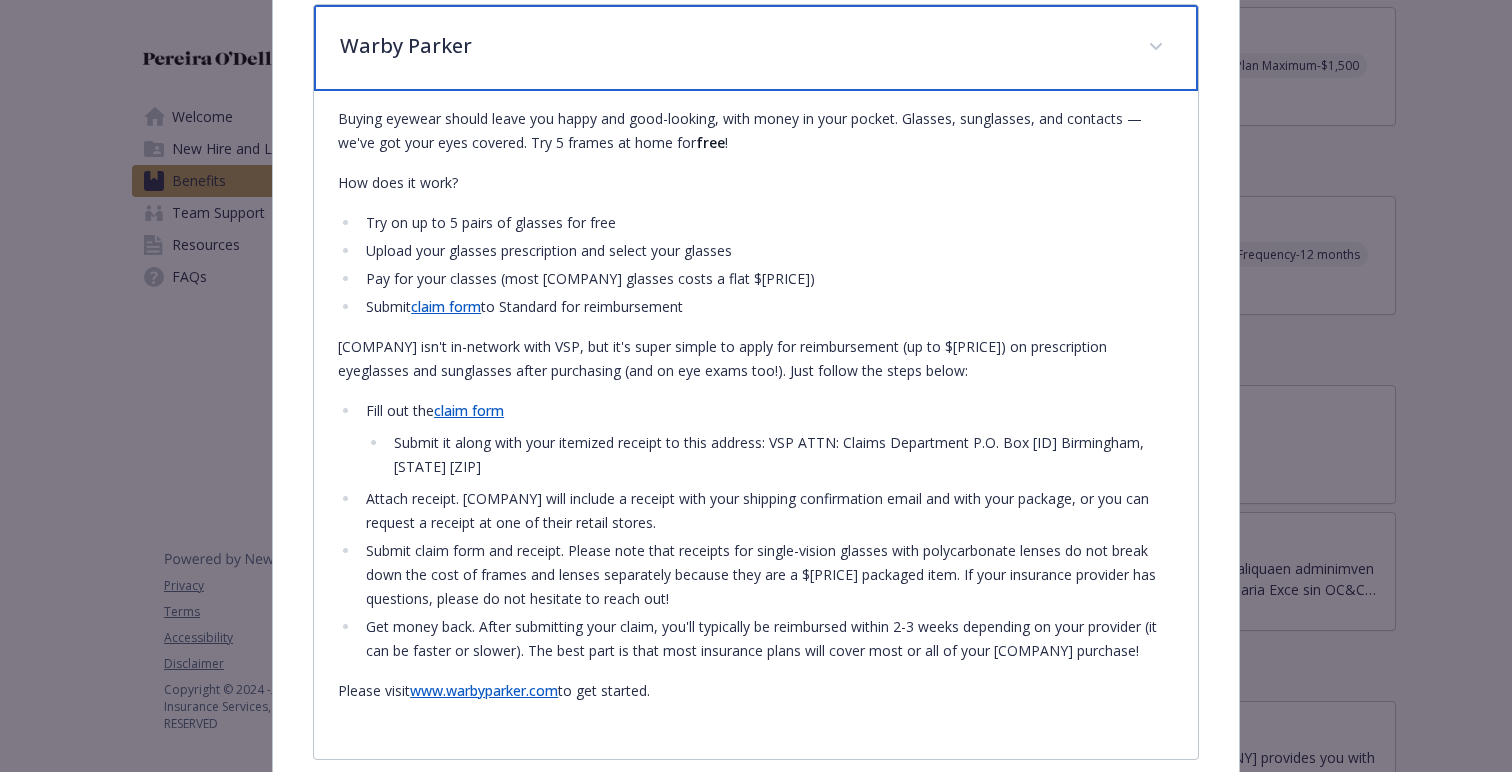 scroll, scrollTop: 826, scrollLeft: 0, axis: vertical 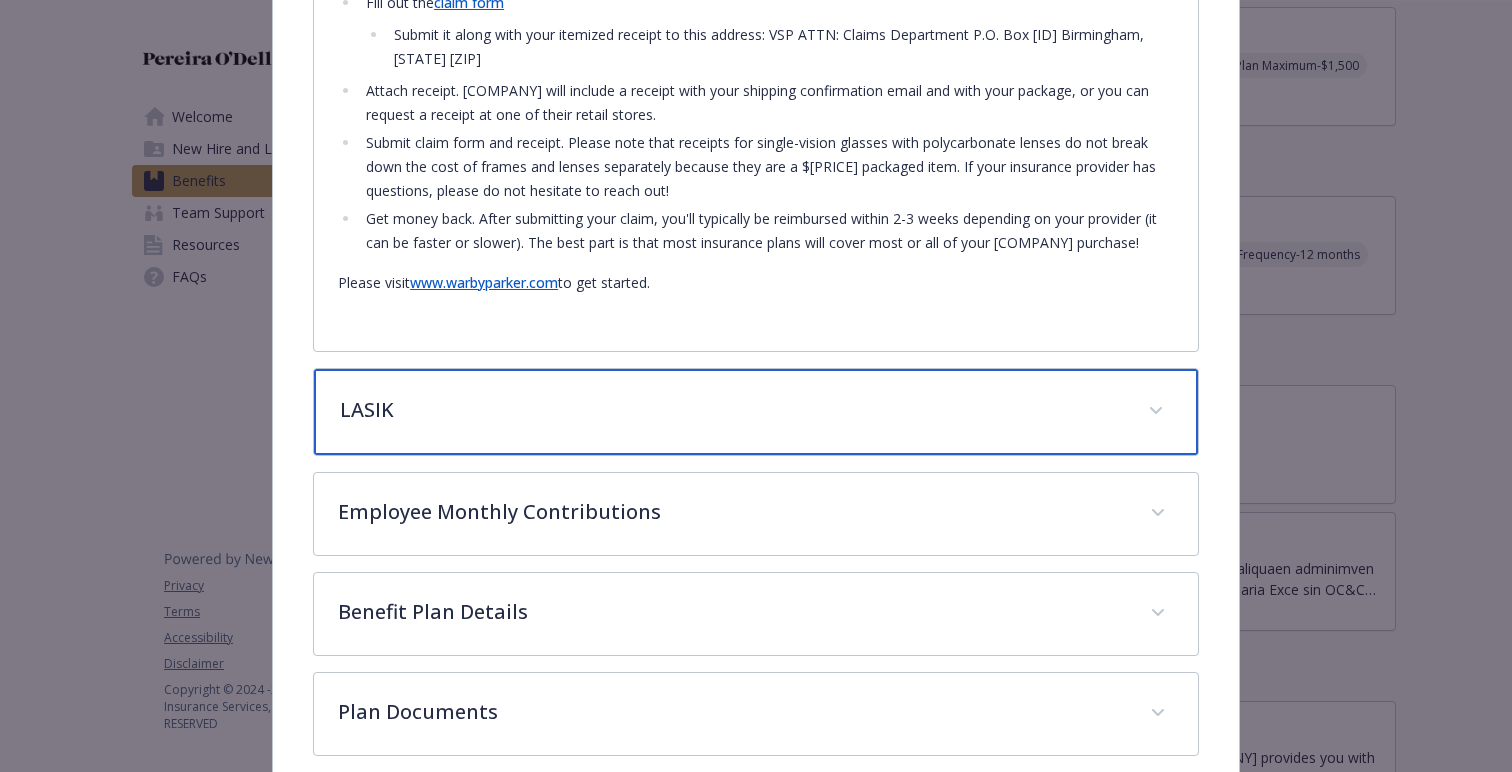 click on "LASIK" at bounding box center [732, 410] 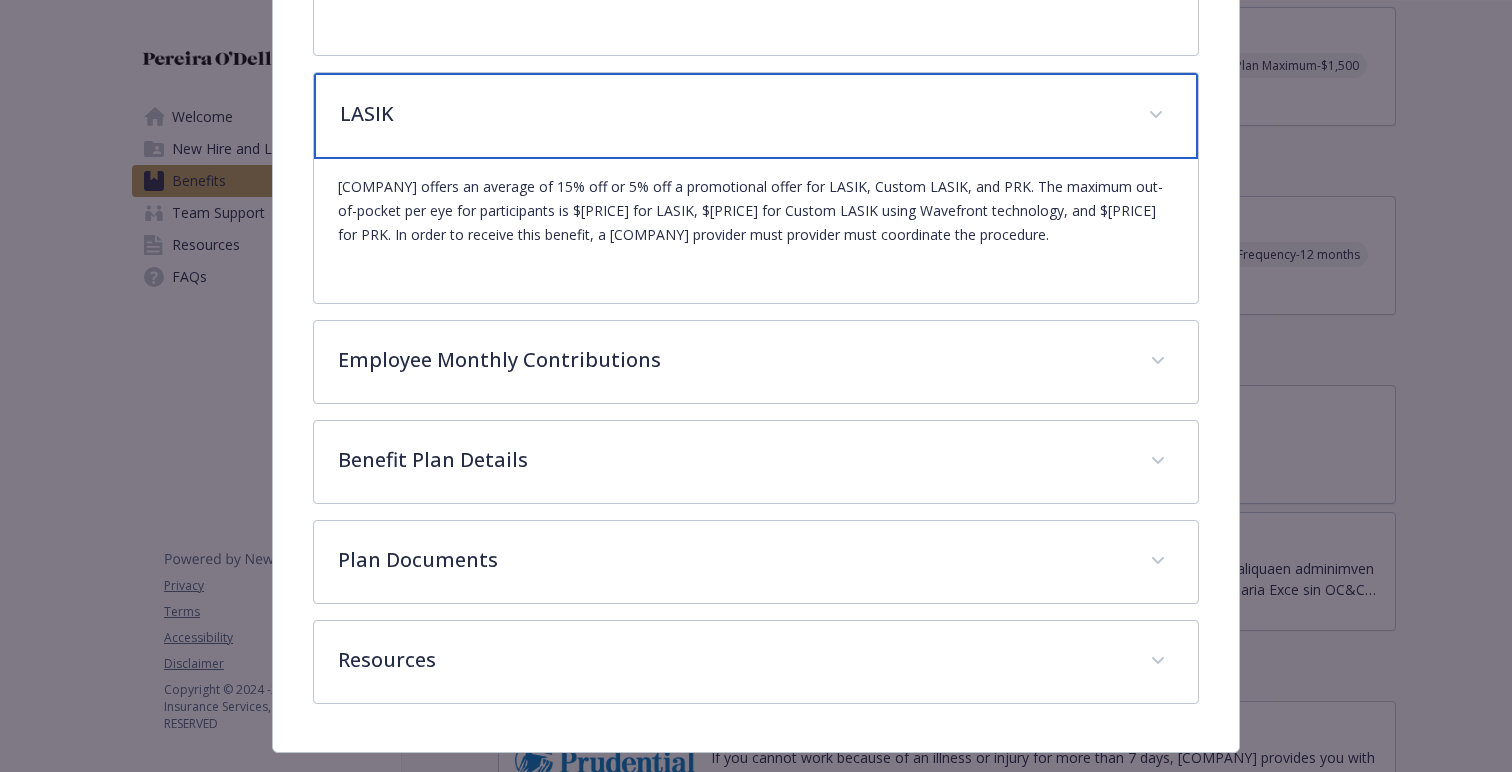 scroll, scrollTop: 1526, scrollLeft: 0, axis: vertical 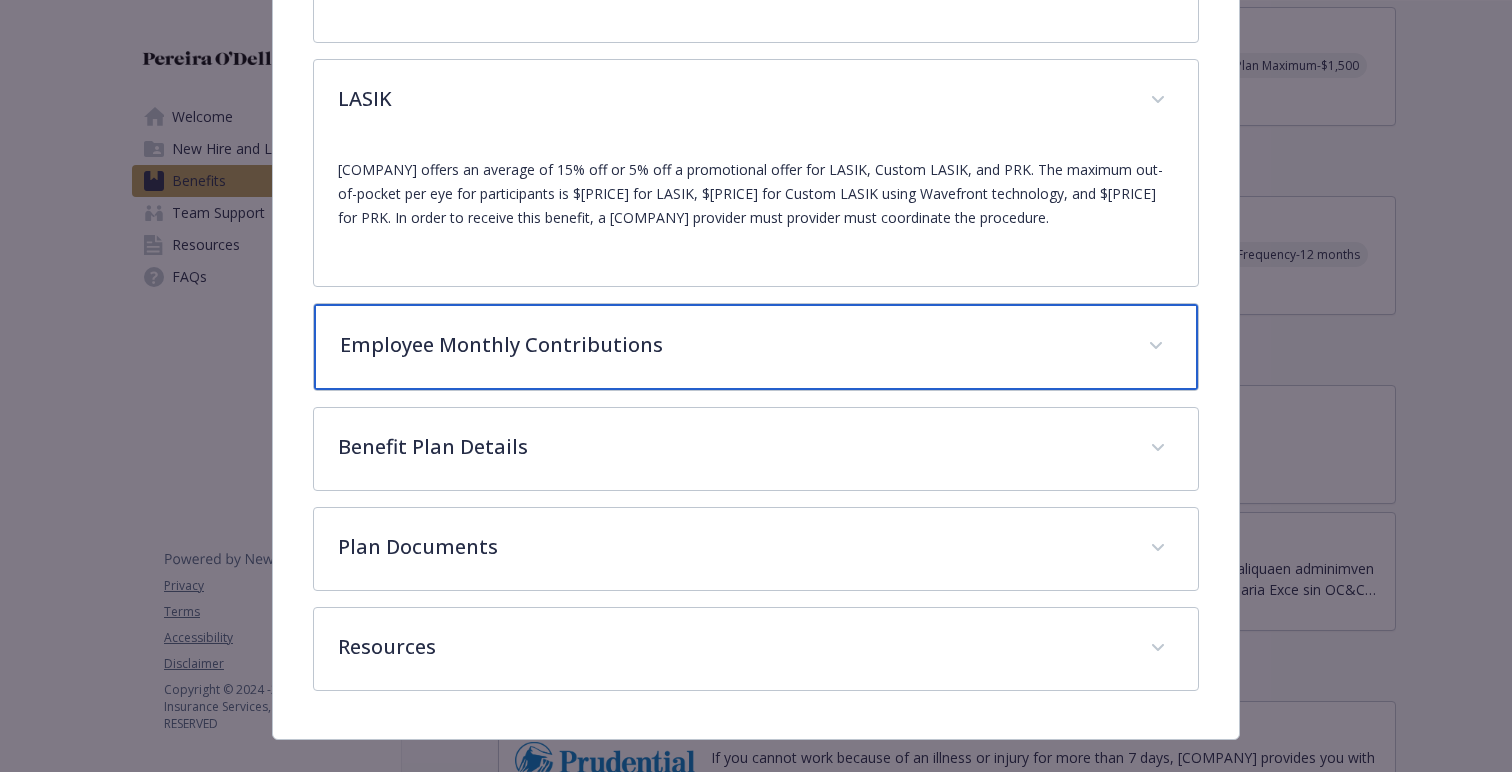 click on "Employee Monthly Contributions" at bounding box center [732, 345] 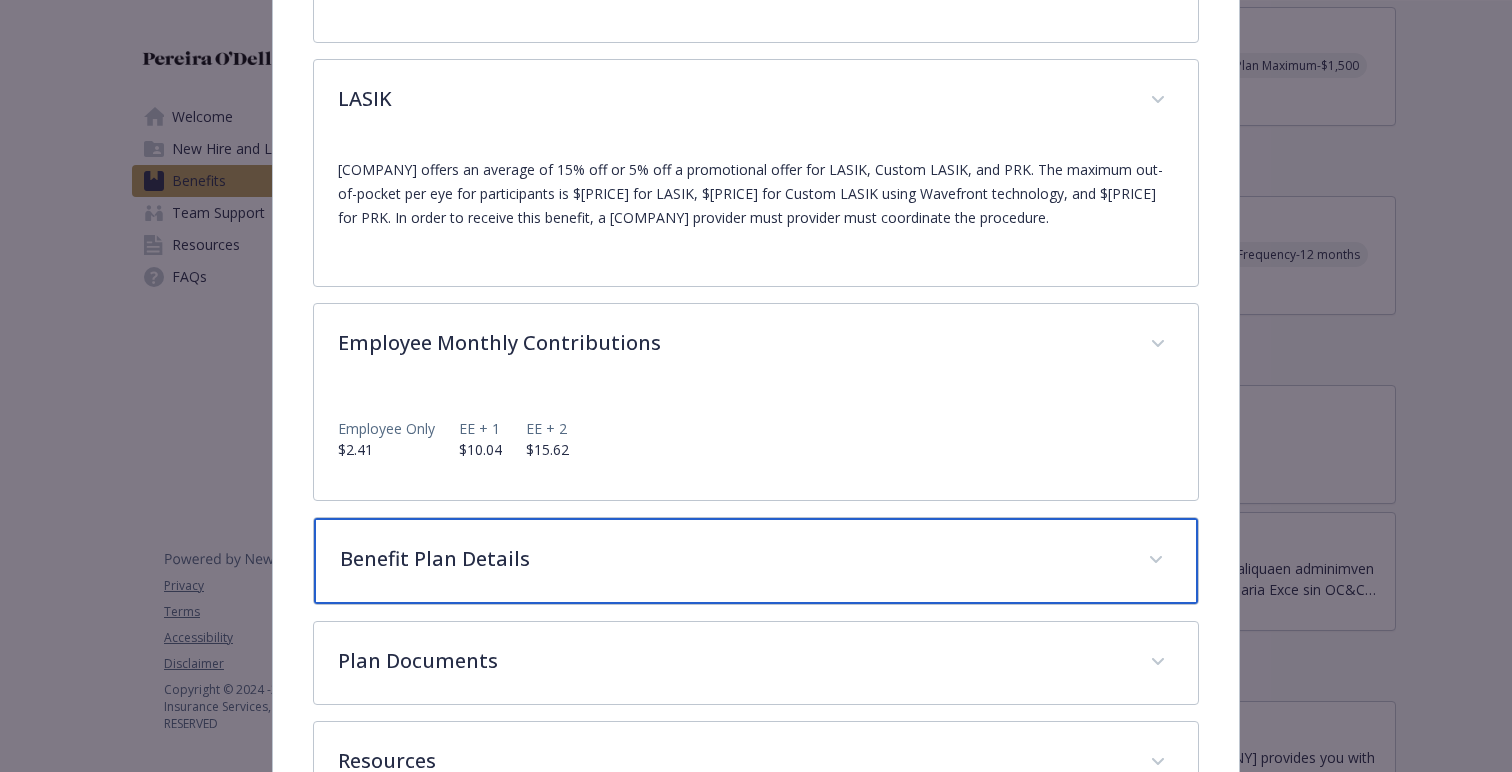 click on "Benefit Plan Details" at bounding box center [732, 559] 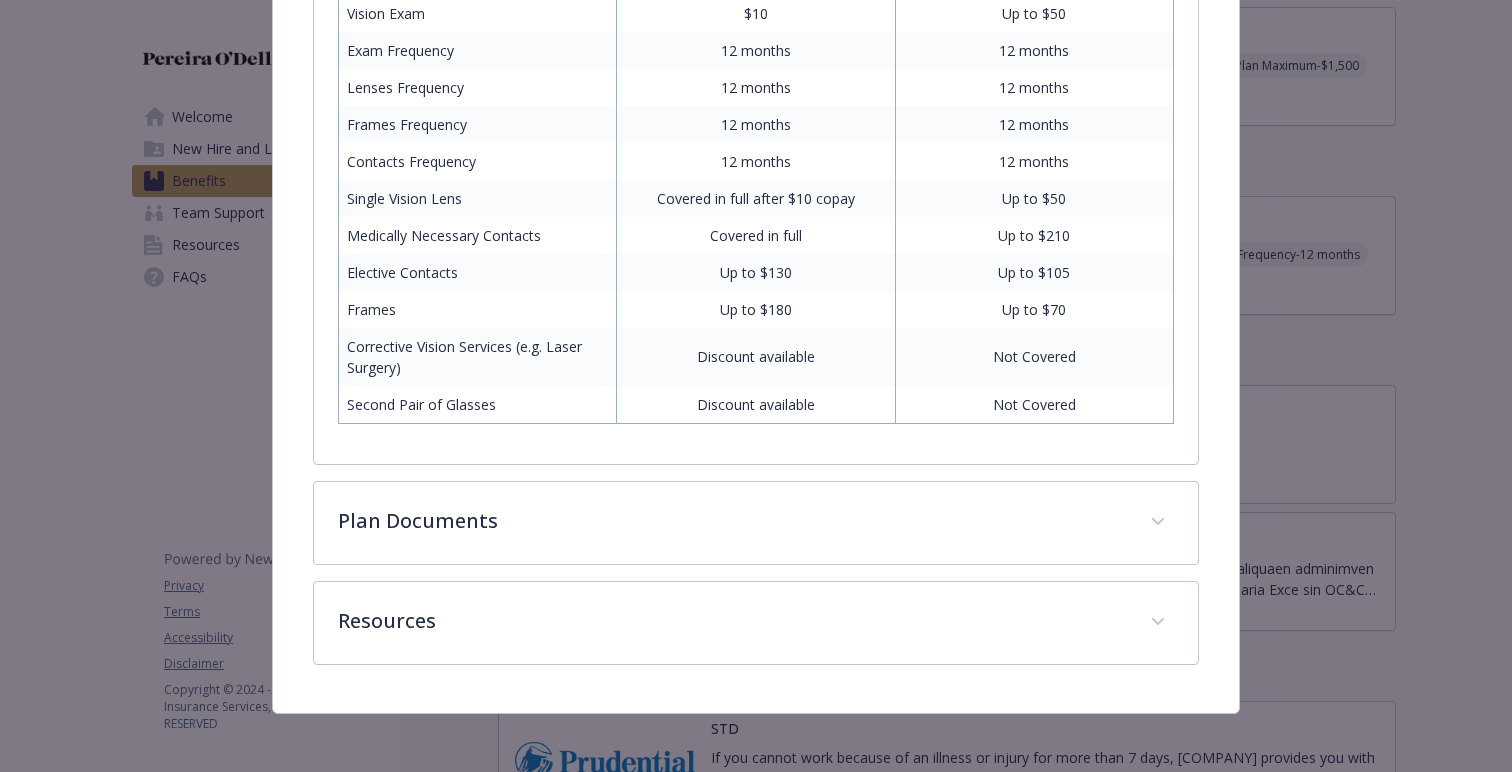 scroll, scrollTop: 2196, scrollLeft: 0, axis: vertical 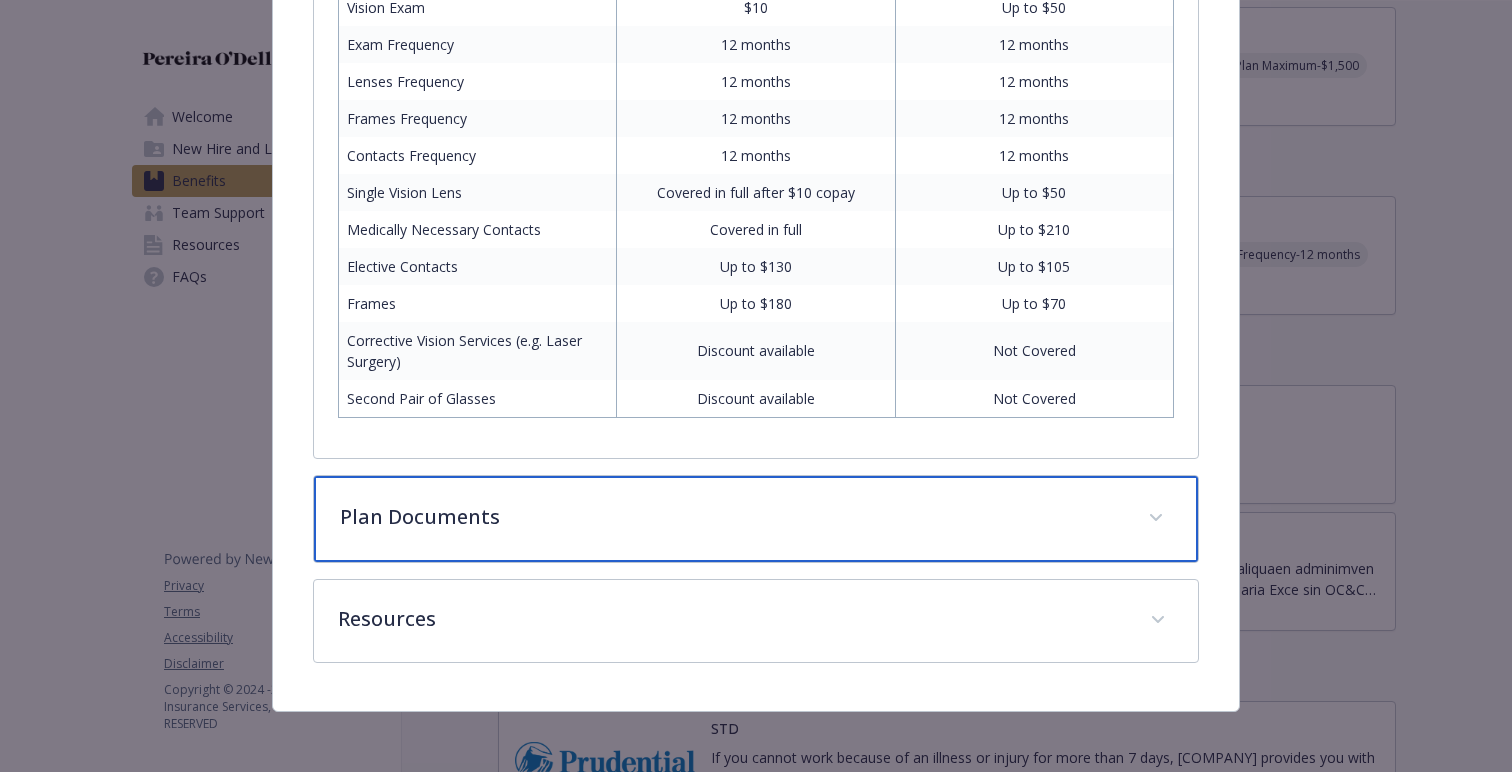click on "Plan Documents" at bounding box center [732, 517] 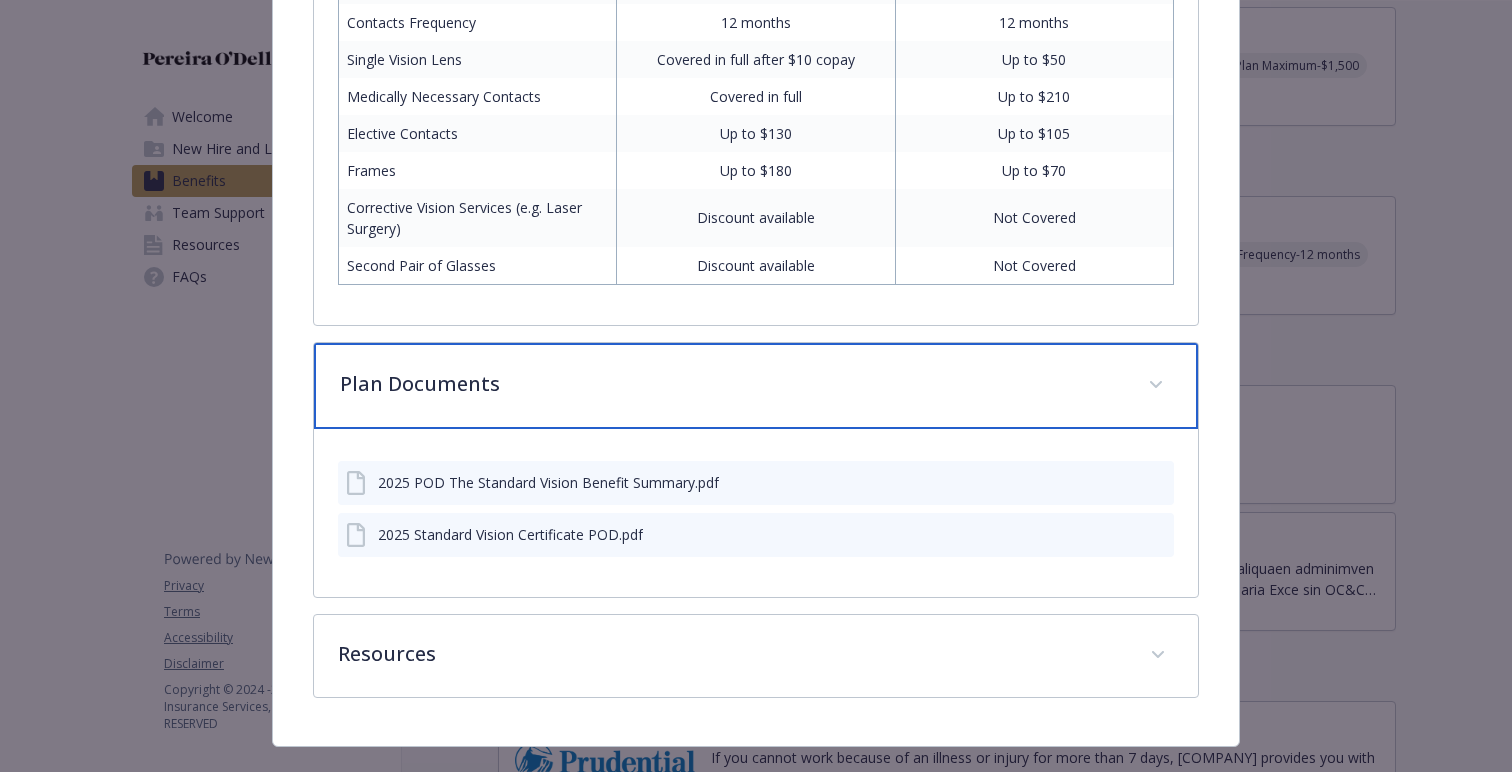 scroll, scrollTop: 2334, scrollLeft: 0, axis: vertical 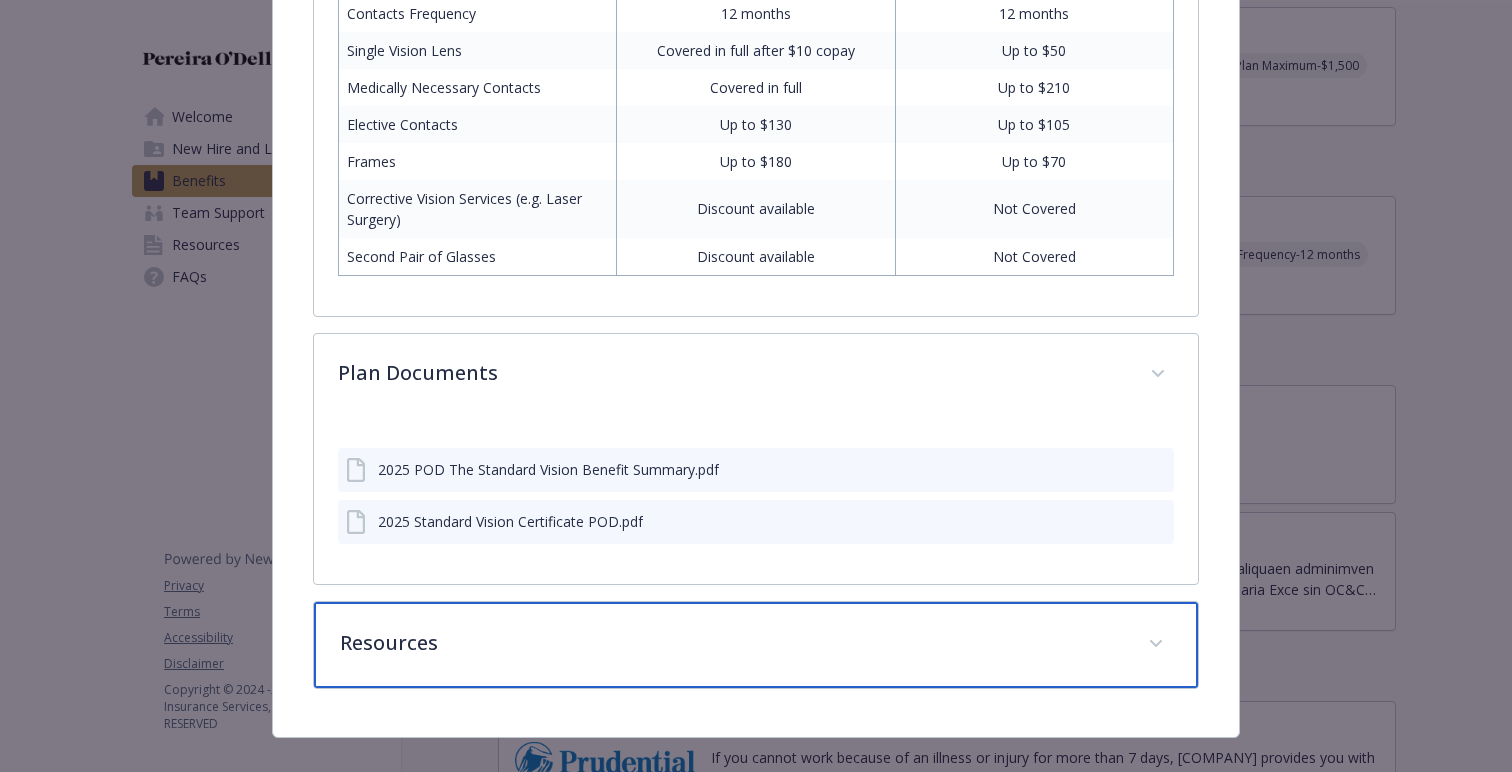 click on "Resources" at bounding box center (756, 645) 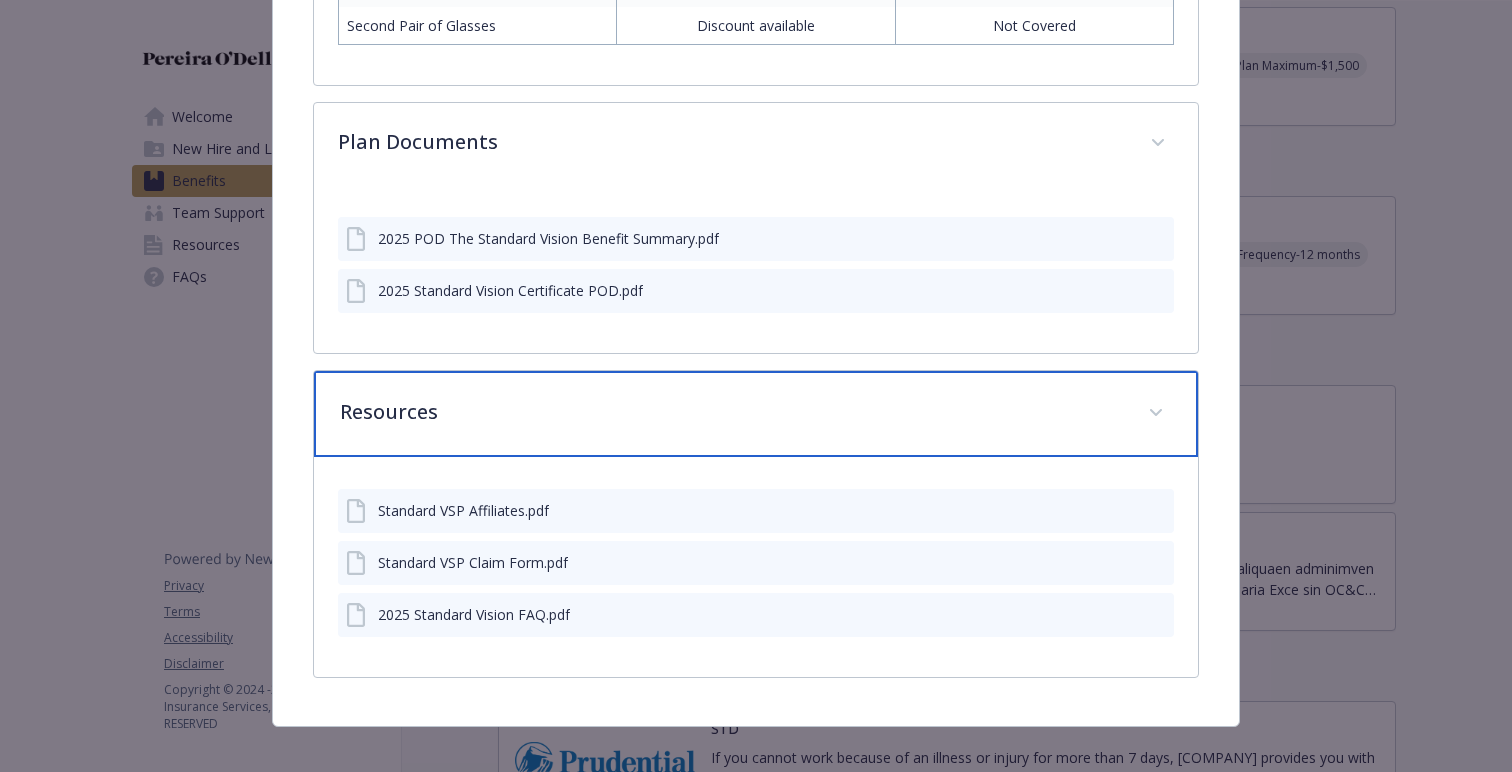 scroll, scrollTop: 2584, scrollLeft: 0, axis: vertical 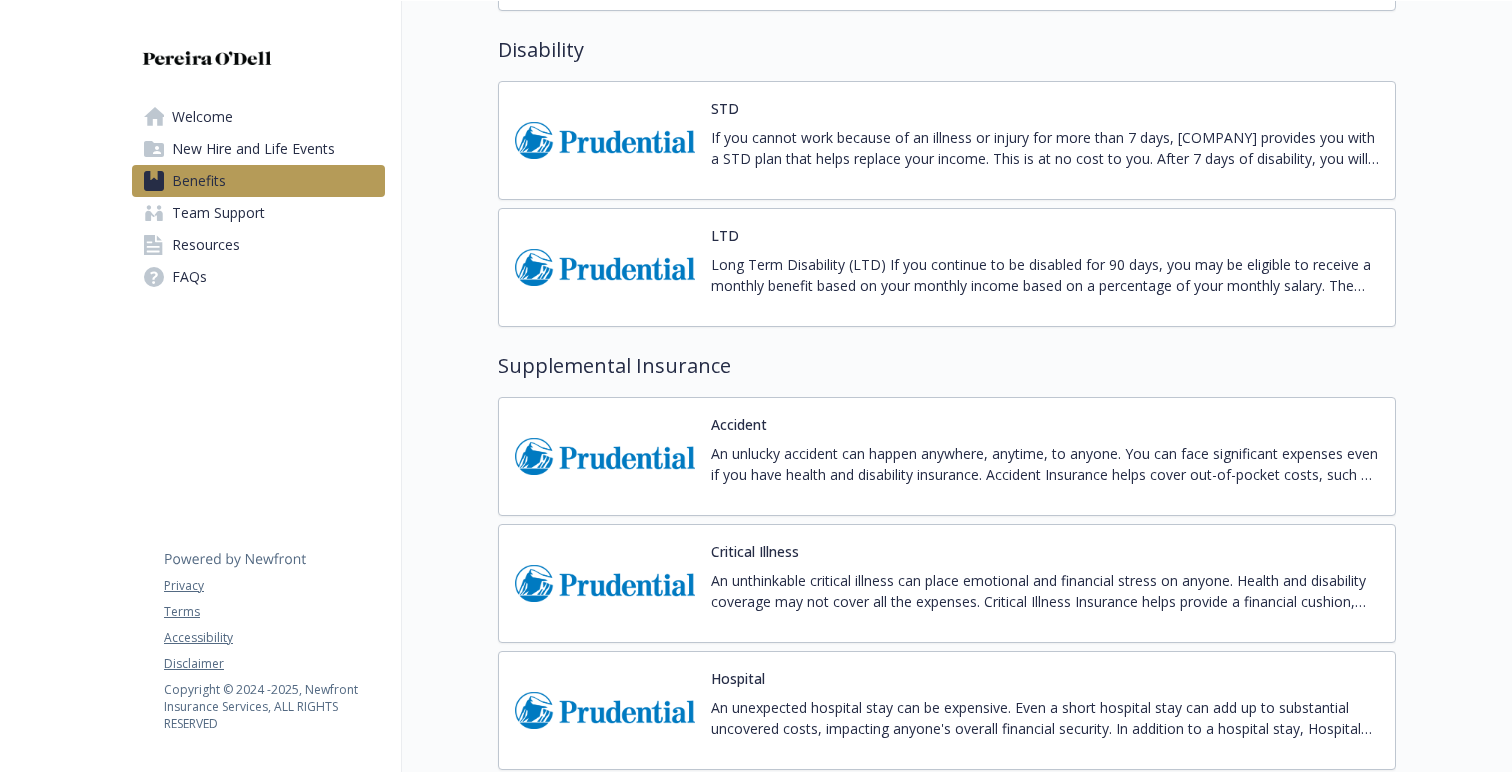 click on "If you cannot work because of an illness or injury for more than 7 days, [COMPANY] provides you with a STD plan that helps replace your income. This is at no cost to you.
After 7 days of disability, you will be eligible to receive a weekly benefit based on a percentage of your weekly salary. The amount of your benefit is based on your weekly income in effect just prior to your disability date. Your weekly salary is defined as your salary the week prior to disability." at bounding box center [1045, 148] 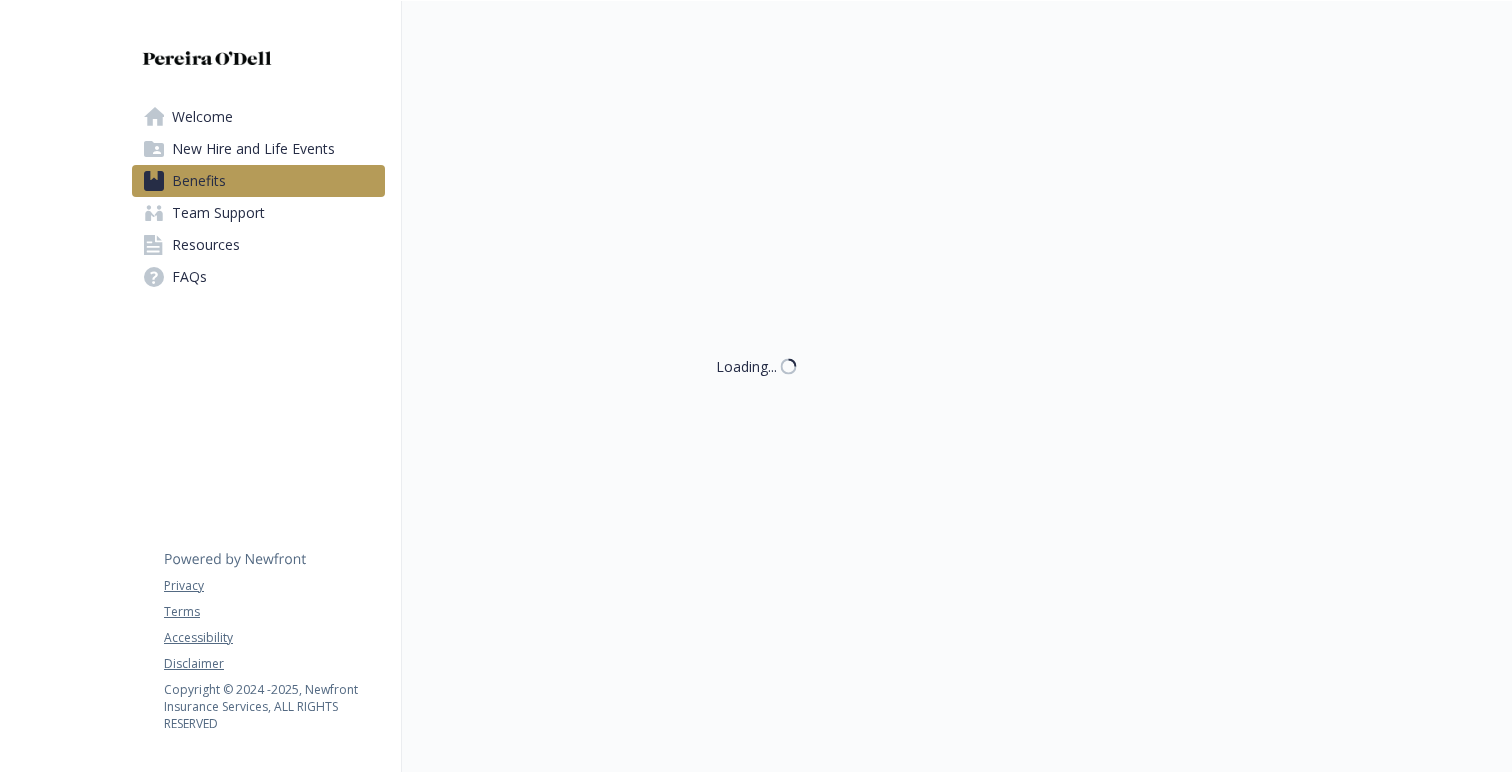 scroll, scrollTop: 1278, scrollLeft: 0, axis: vertical 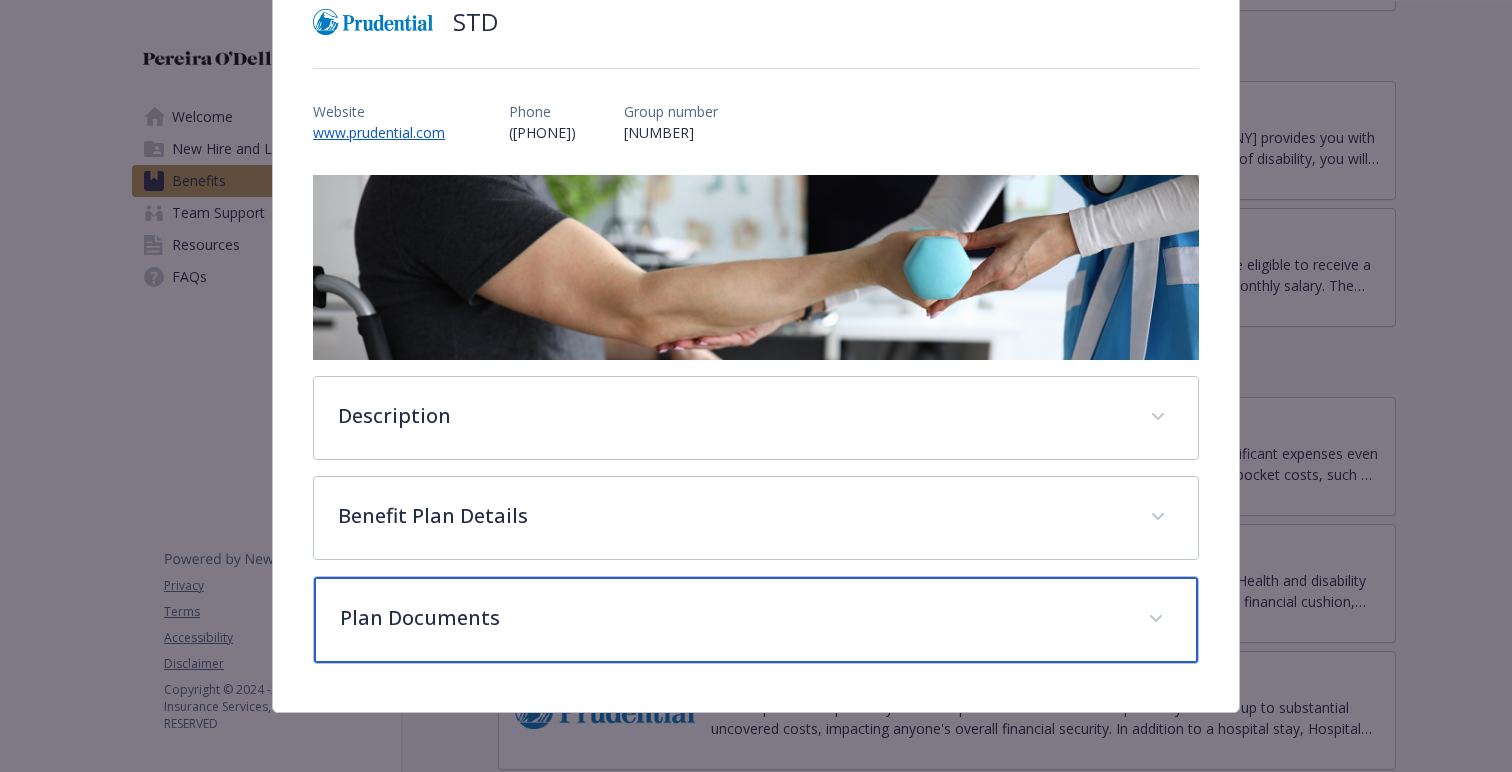 click on "Plan Documents" at bounding box center (732, 618) 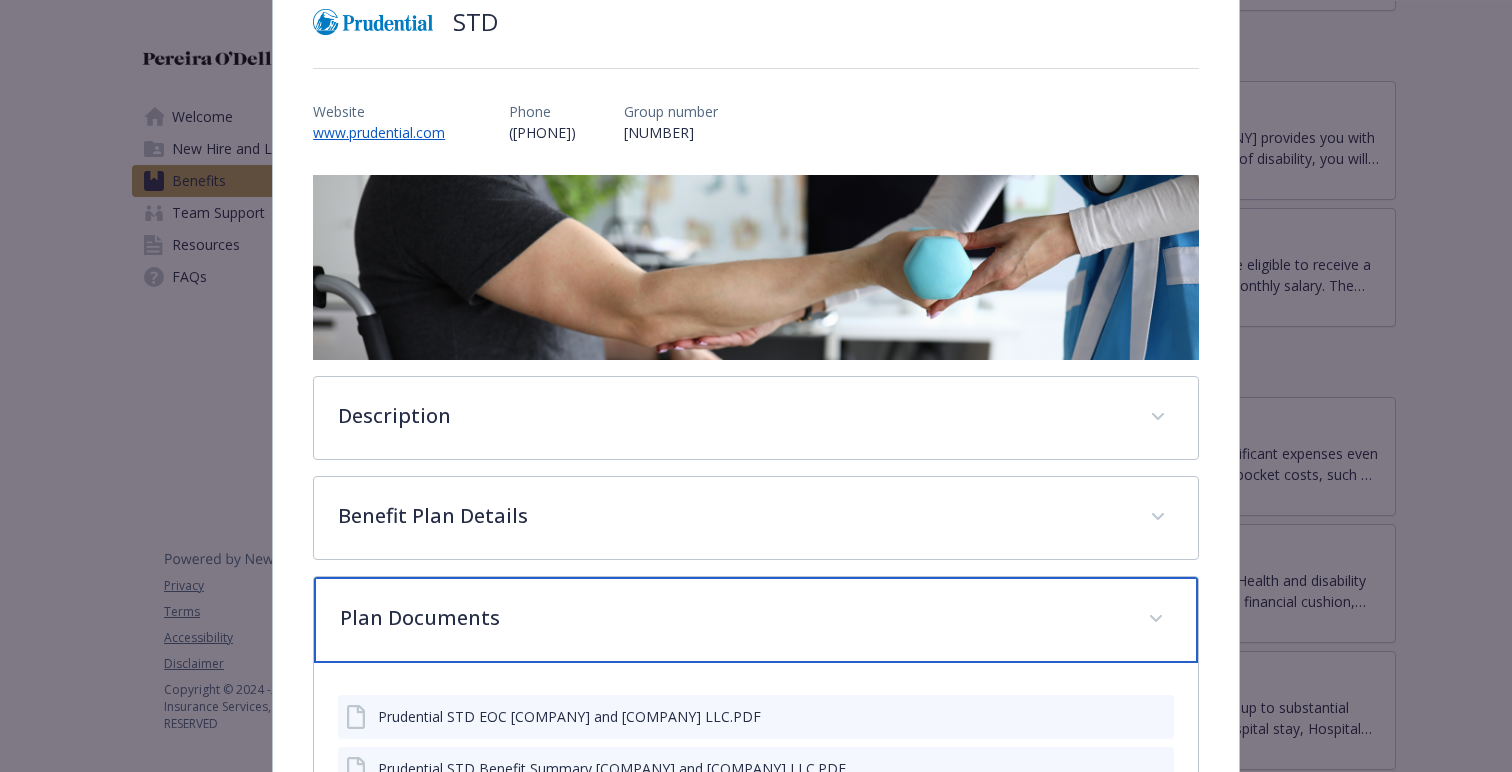 scroll, scrollTop: 0, scrollLeft: 0, axis: both 